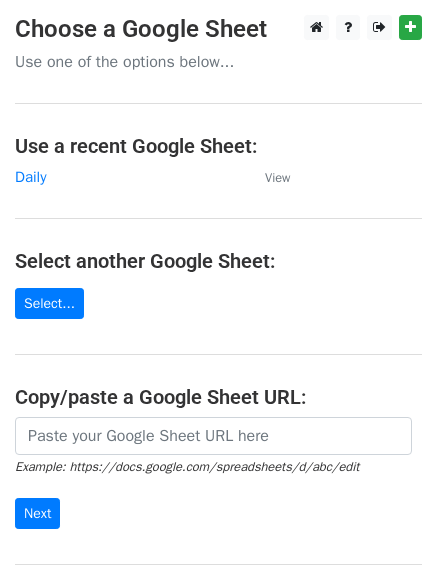scroll, scrollTop: 0, scrollLeft: 0, axis: both 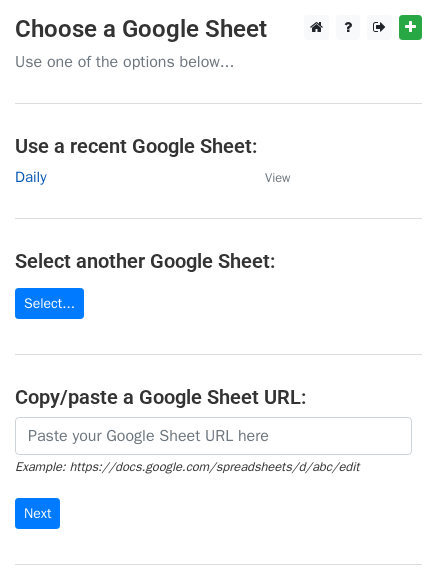 click on "Daily" at bounding box center (30, 177) 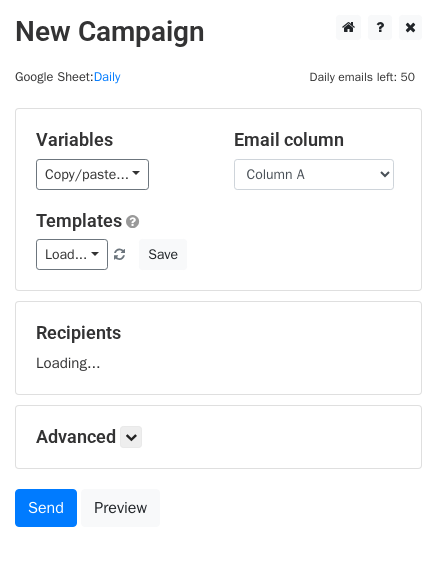 scroll, scrollTop: 0, scrollLeft: 0, axis: both 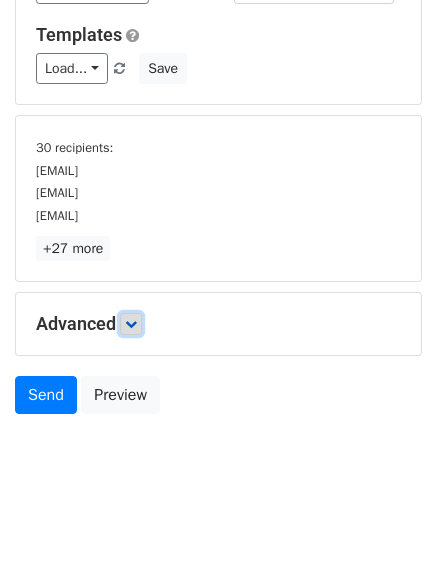 click at bounding box center [131, 324] 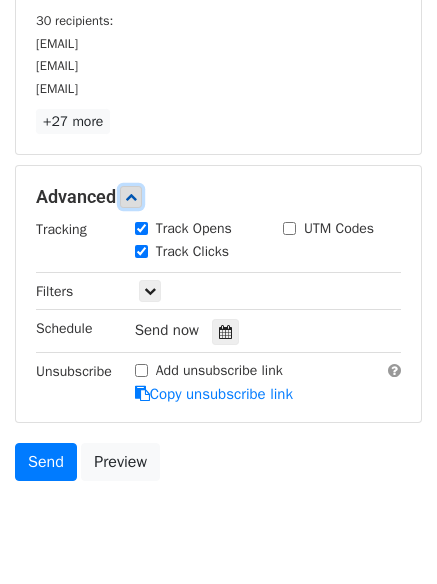 scroll, scrollTop: 346, scrollLeft: 0, axis: vertical 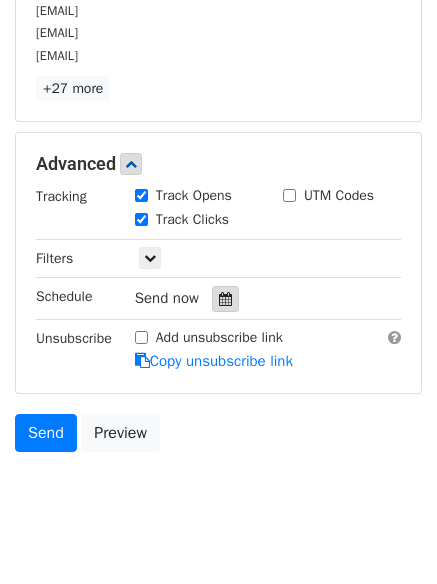 click at bounding box center [225, 299] 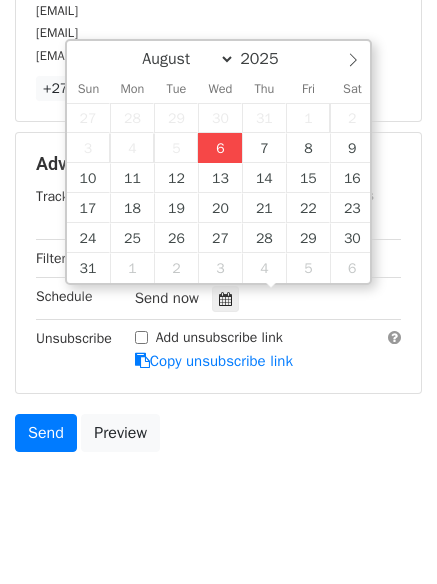 type on "2025-08-06 12:55" 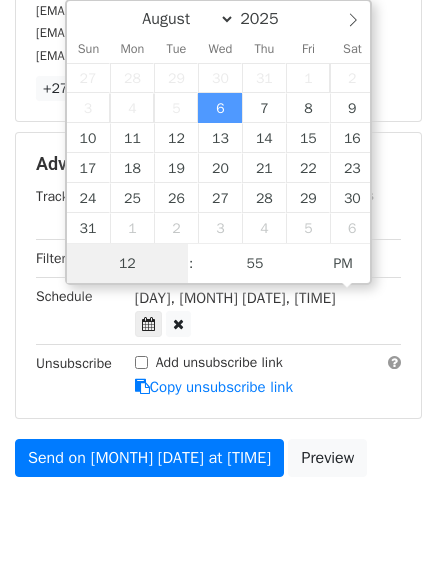 scroll, scrollTop: 1, scrollLeft: 0, axis: vertical 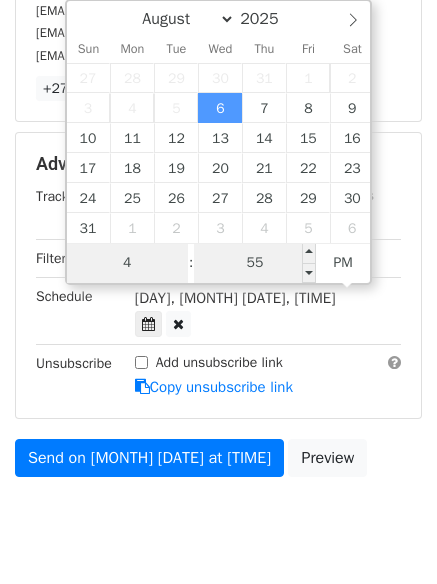 type on "4" 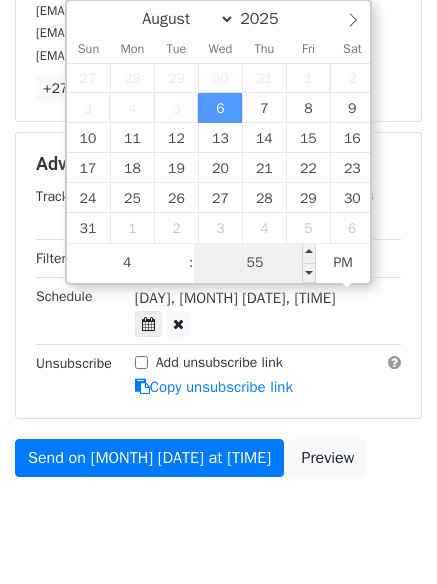 type on "2025-08-06 16:55" 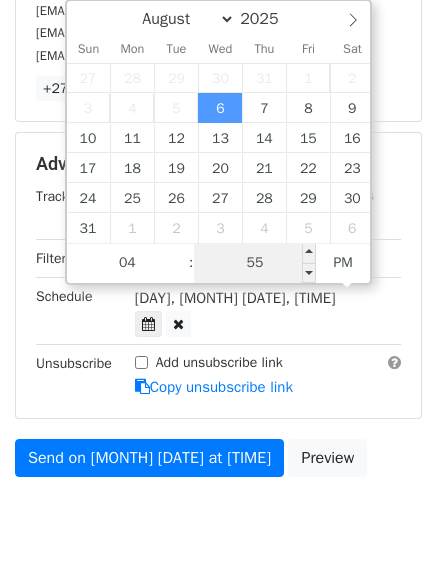 click on "55" at bounding box center [255, 263] 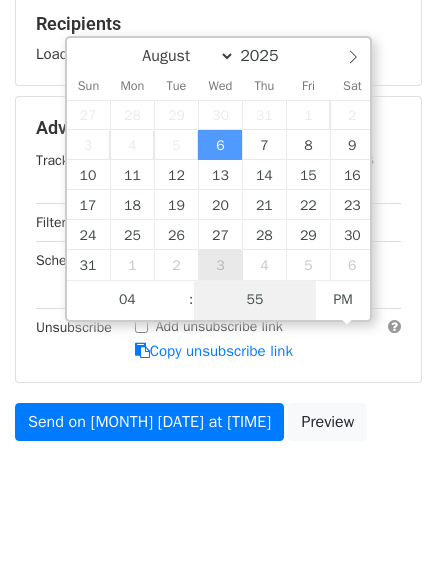 scroll, scrollTop: 346, scrollLeft: 0, axis: vertical 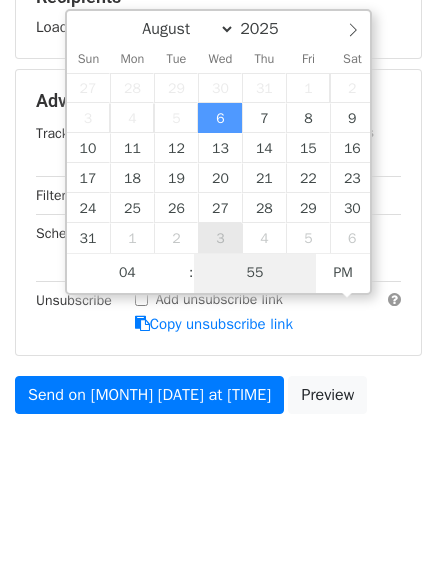 type on "1" 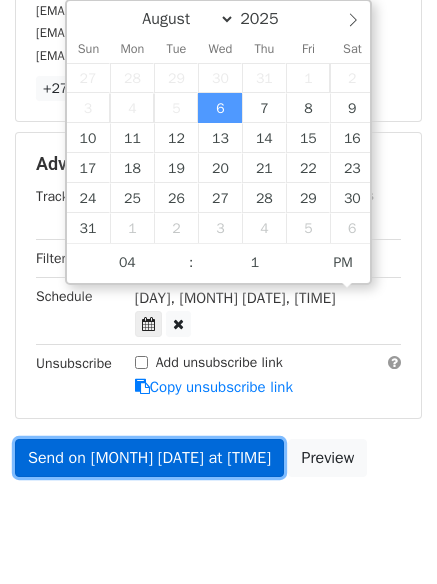 type on "2025-08-06 16:01" 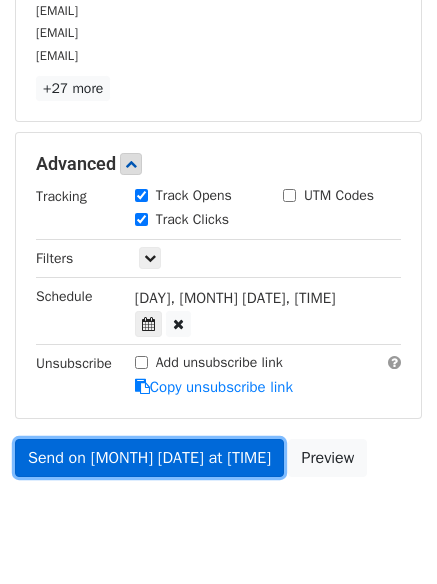 click on "Send on Aug 6 at 4:55pm" at bounding box center (149, 458) 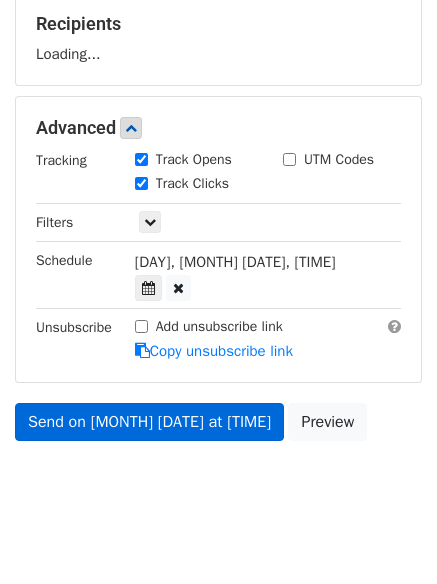scroll, scrollTop: 346, scrollLeft: 0, axis: vertical 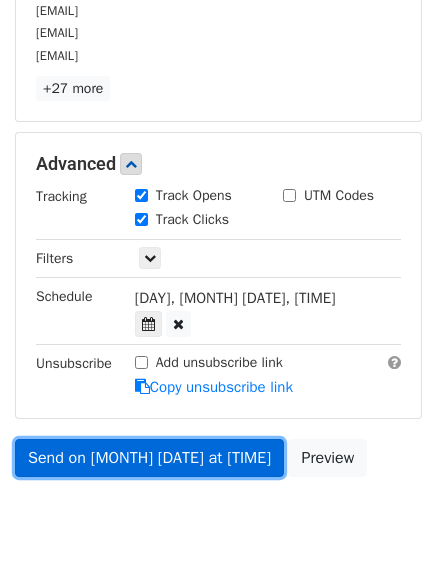 click on "Send on Aug 6 at 4:01pm" at bounding box center (149, 458) 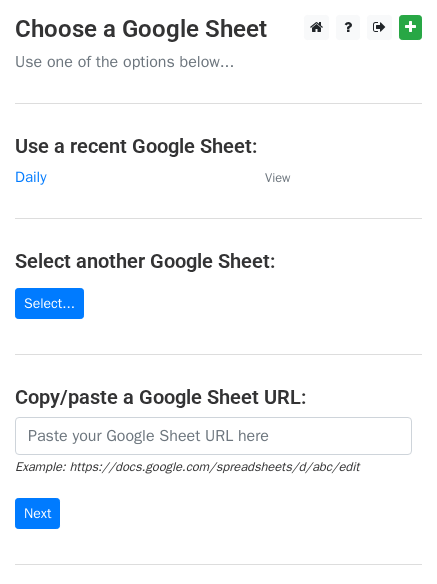 scroll, scrollTop: 0, scrollLeft: 0, axis: both 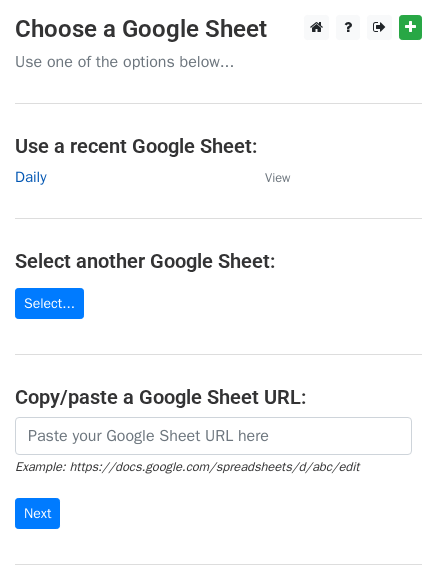 click on "Daily" at bounding box center [30, 177] 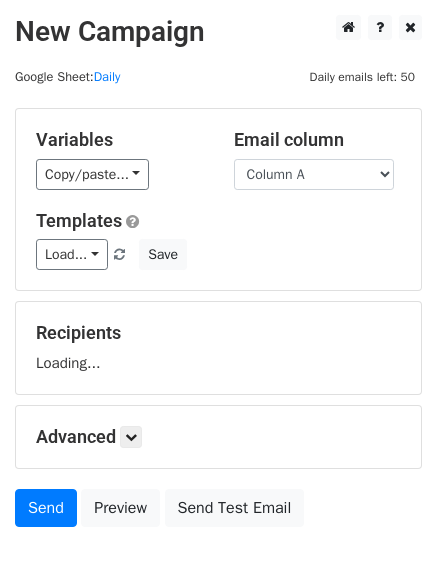 scroll, scrollTop: 0, scrollLeft: 0, axis: both 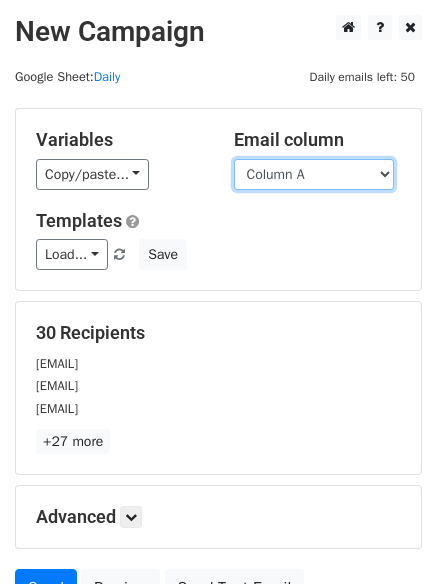 click on "Column A
Column B" at bounding box center [314, 174] 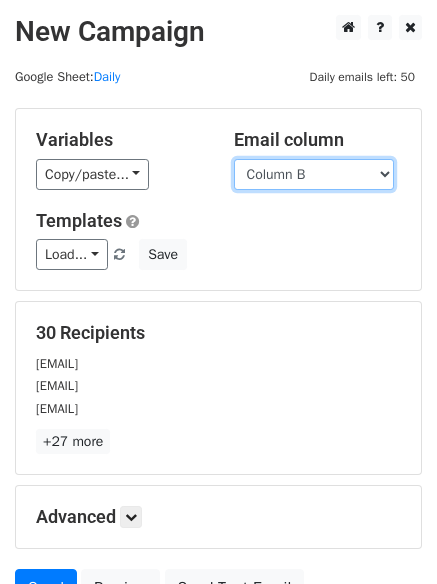 click on "Column A
Column B" at bounding box center [314, 174] 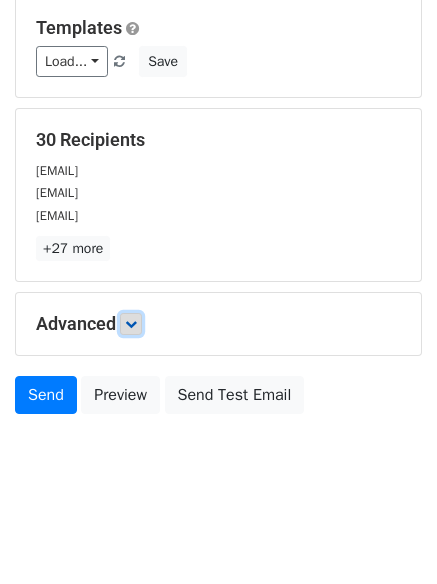 click at bounding box center (131, 324) 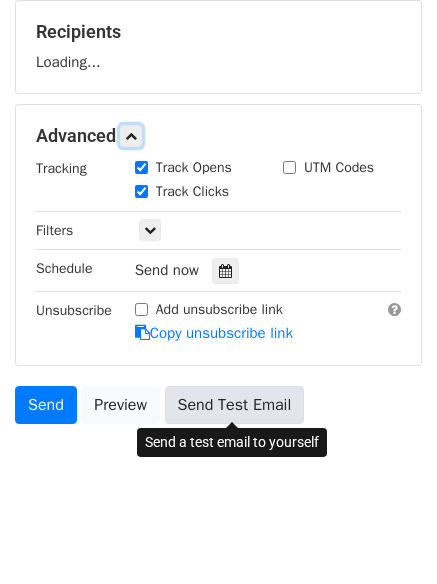 scroll, scrollTop: 303, scrollLeft: 0, axis: vertical 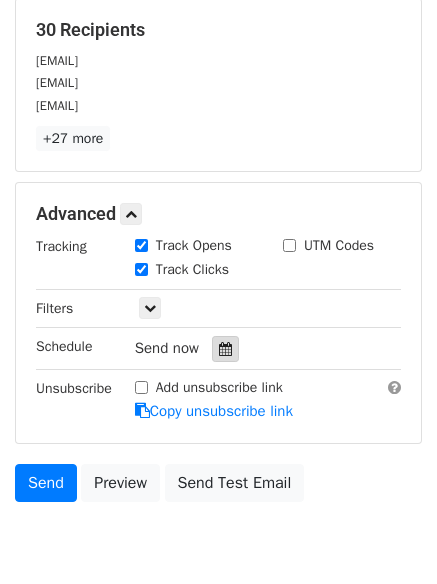 click at bounding box center [225, 349] 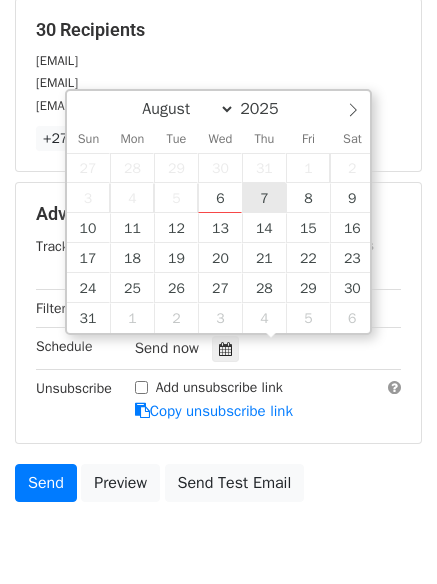 type on "2025-08-07 12:00" 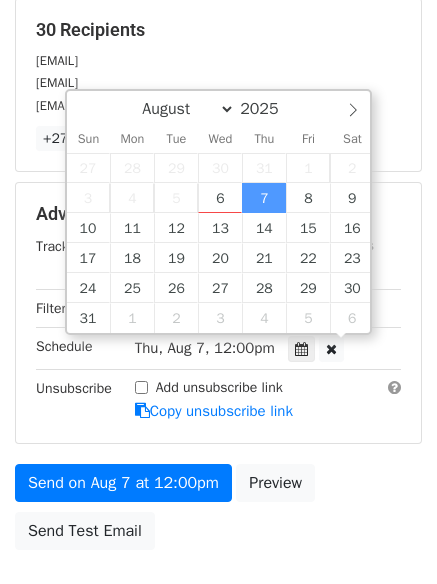 scroll, scrollTop: 1, scrollLeft: 0, axis: vertical 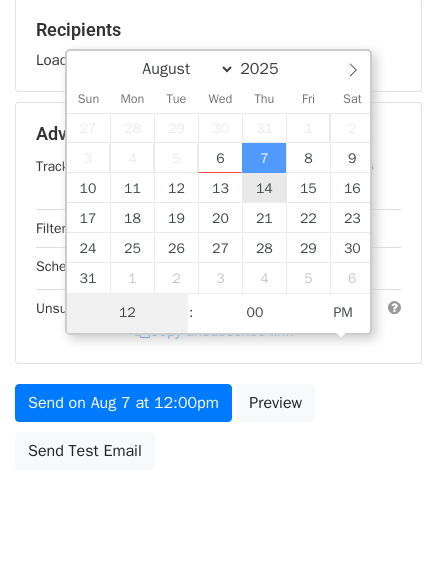 type on "5" 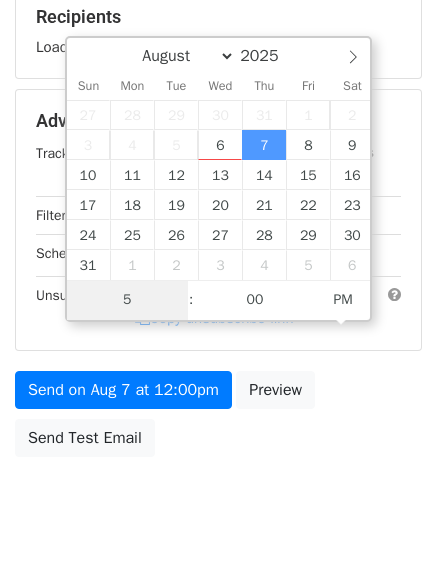 scroll, scrollTop: 357, scrollLeft: 0, axis: vertical 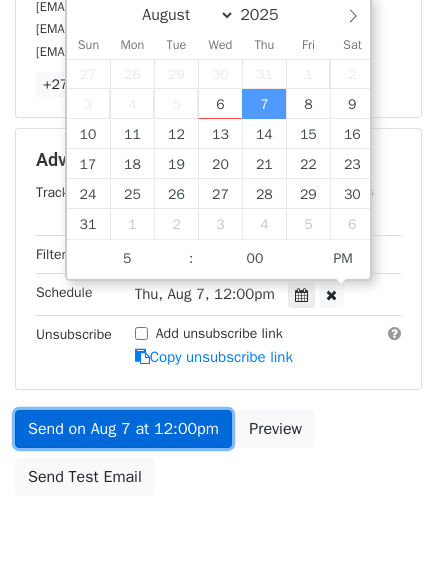 type on "2025-08-07 17:00" 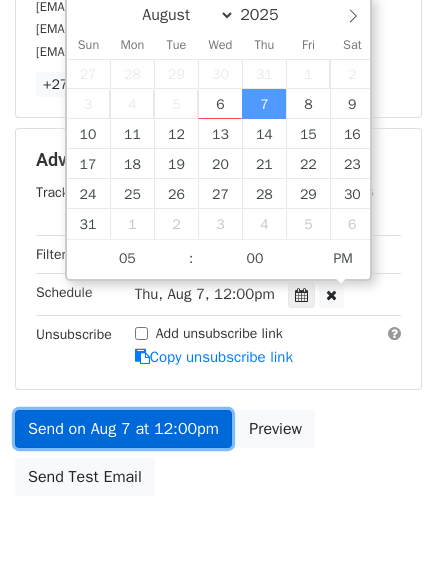 click on "Send on Aug 7 at 12:00pm" at bounding box center (123, 429) 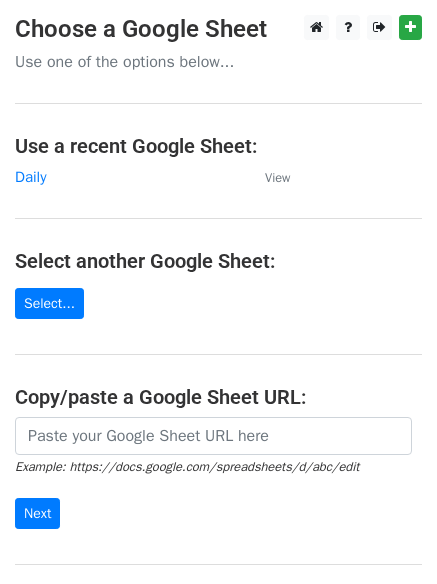 scroll, scrollTop: 0, scrollLeft: 0, axis: both 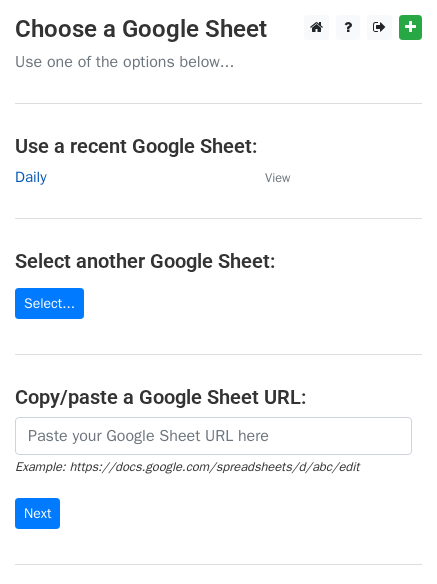 click on "Daily" at bounding box center (30, 177) 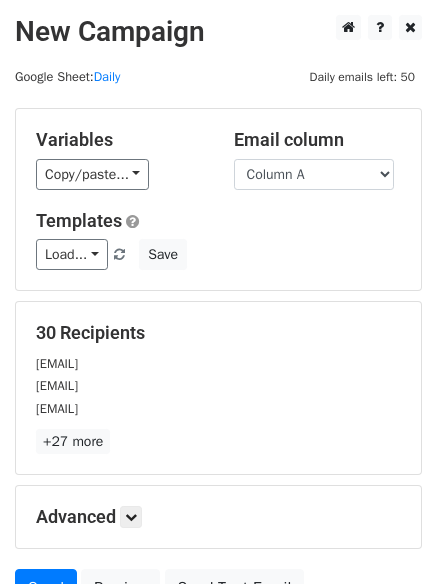 scroll, scrollTop: 193, scrollLeft: 0, axis: vertical 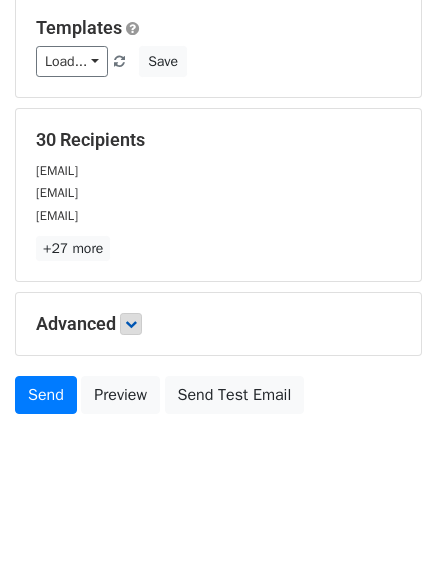 click on "Advanced" at bounding box center (218, 324) 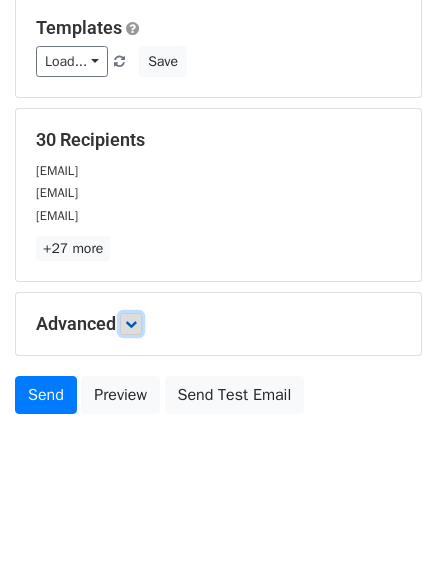 click at bounding box center [131, 324] 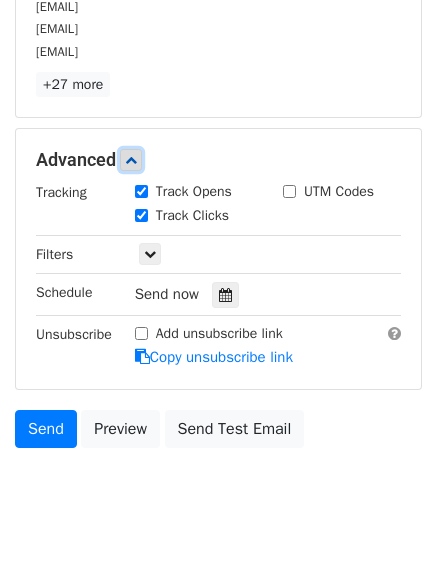 scroll, scrollTop: 359, scrollLeft: 0, axis: vertical 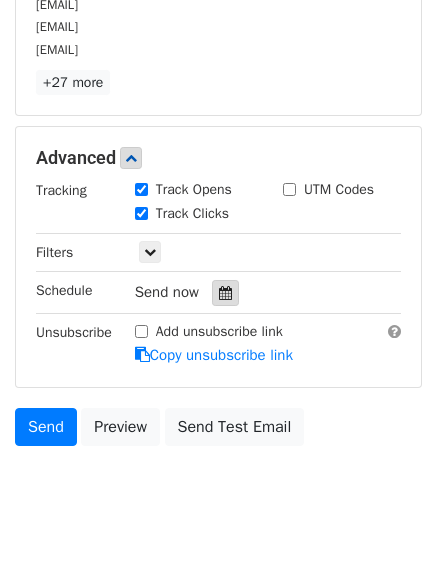 click at bounding box center (225, 293) 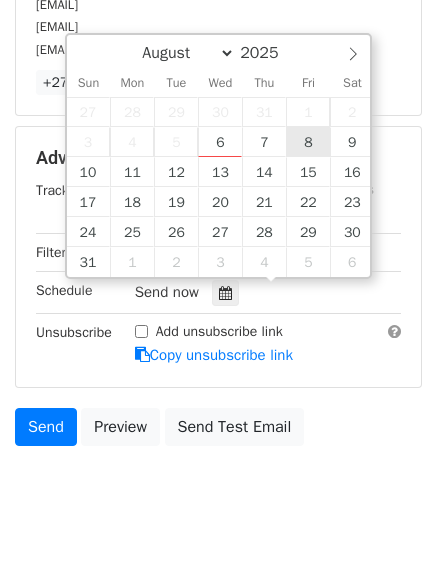 type on "2025-08-08 12:00" 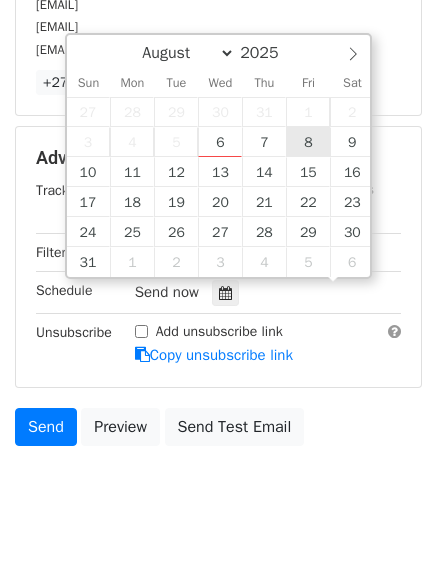 scroll, scrollTop: 1, scrollLeft: 0, axis: vertical 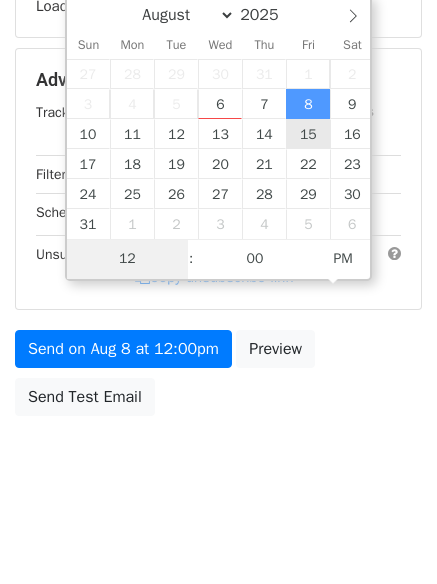 type on "6" 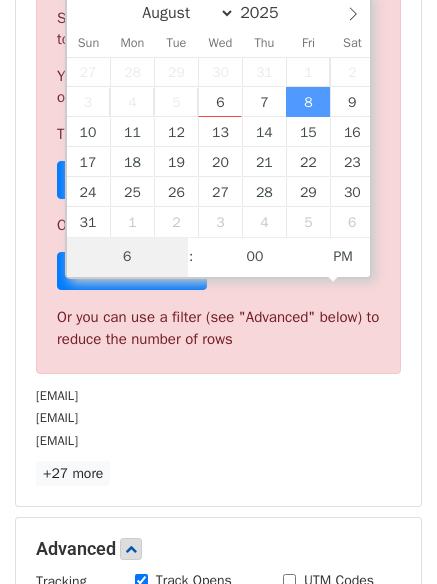 scroll, scrollTop: 828, scrollLeft: 0, axis: vertical 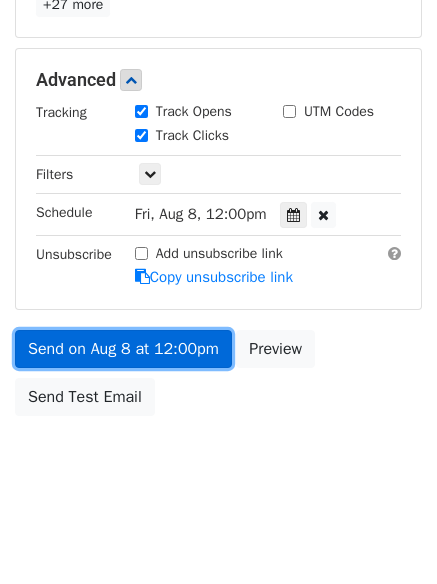 type on "2025-08-08 18:00" 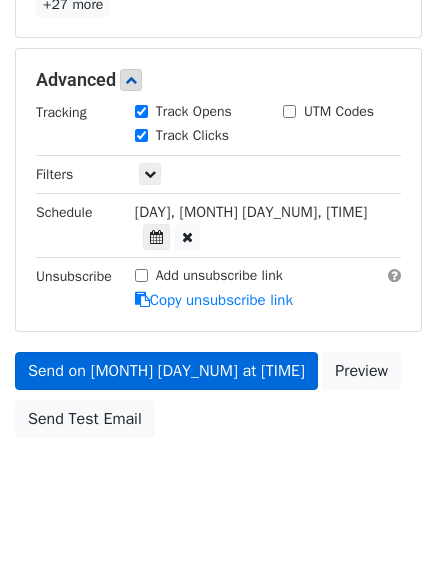 scroll, scrollTop: 357, scrollLeft: 0, axis: vertical 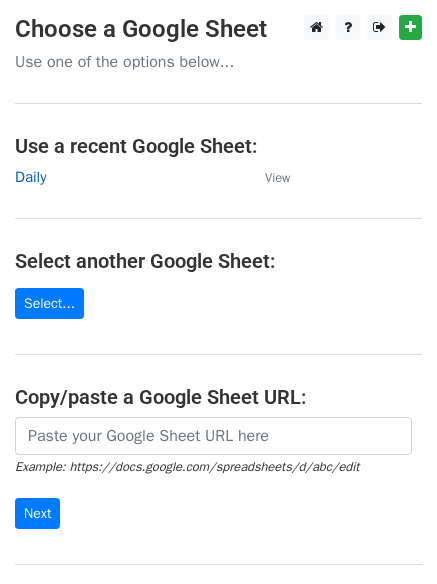 click on "Daily" at bounding box center [30, 177] 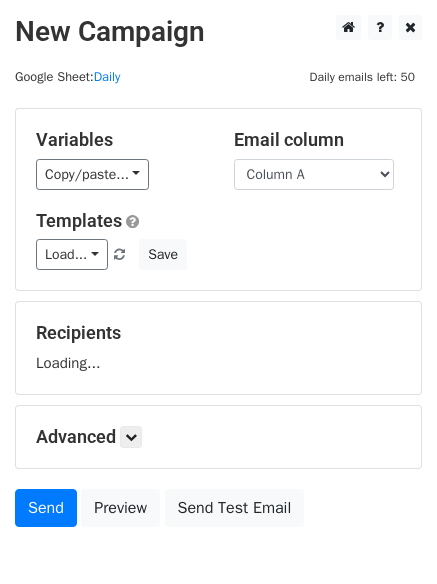 scroll, scrollTop: 0, scrollLeft: 0, axis: both 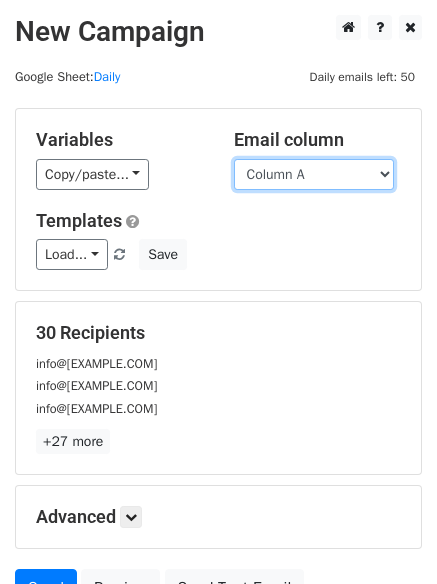 click on "Column A
Column B" at bounding box center (314, 174) 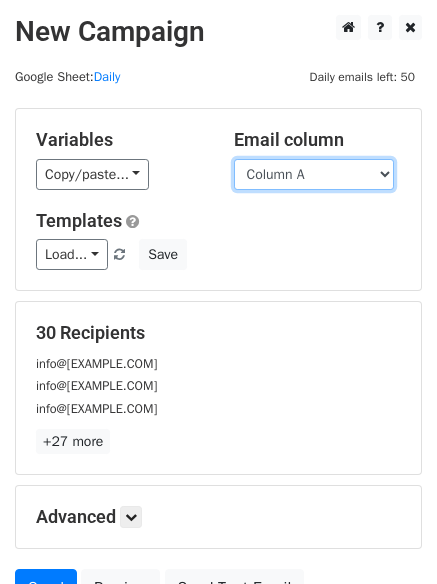 select on "Column B" 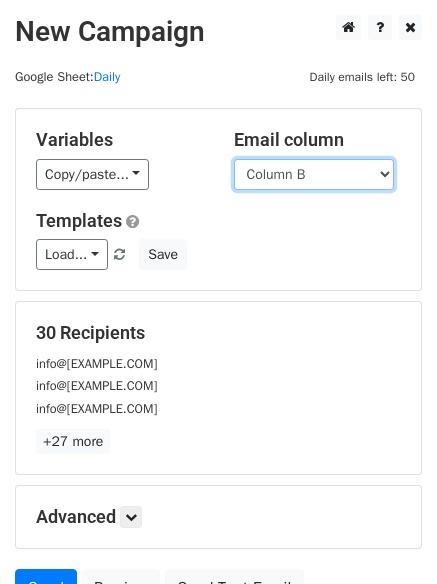 click on "Column A
Column B" at bounding box center (314, 174) 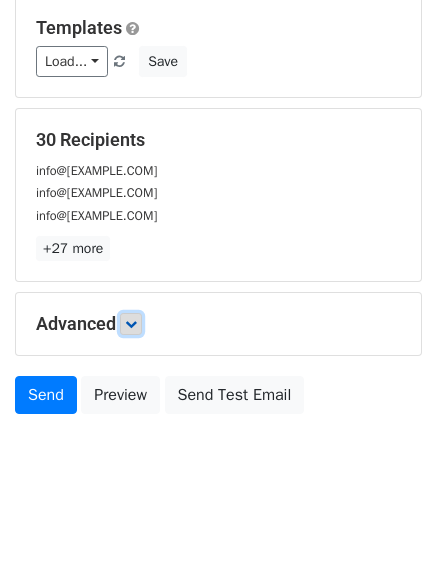 click at bounding box center (131, 324) 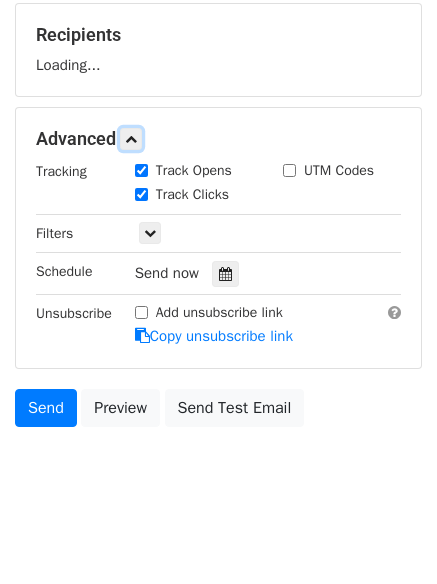scroll, scrollTop: 300, scrollLeft: 0, axis: vertical 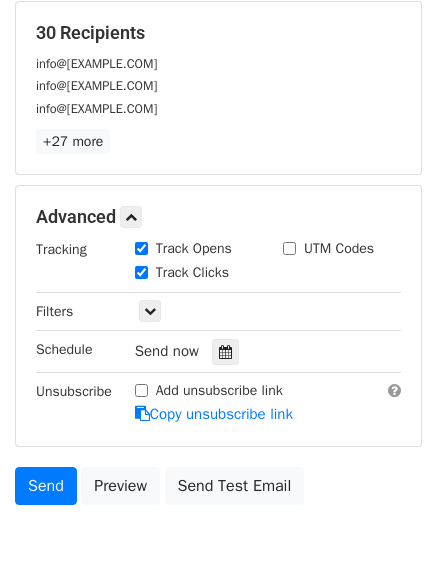 click at bounding box center (225, 352) 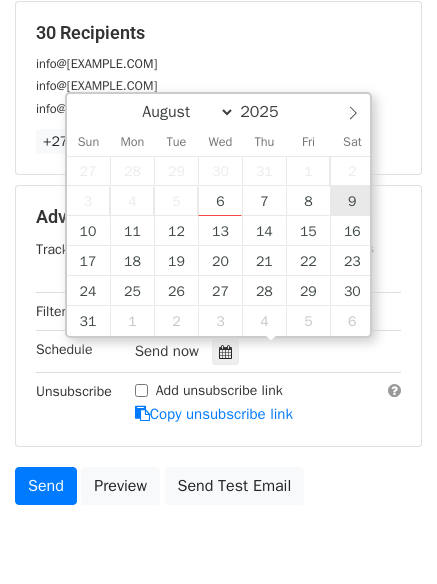 type on "2025-08-09 12:00" 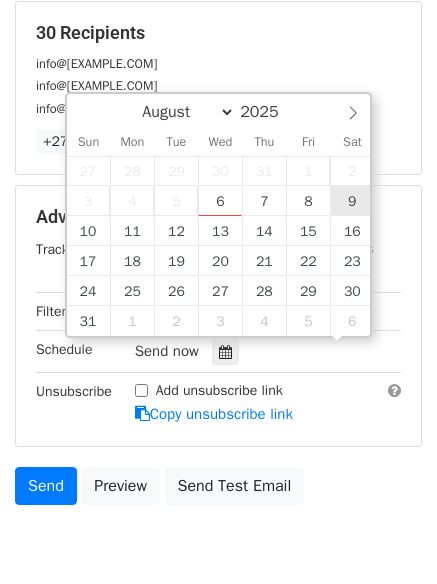 scroll, scrollTop: 1, scrollLeft: 0, axis: vertical 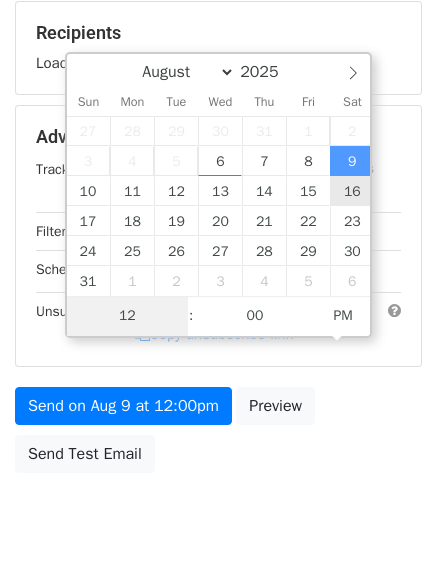 type on "7" 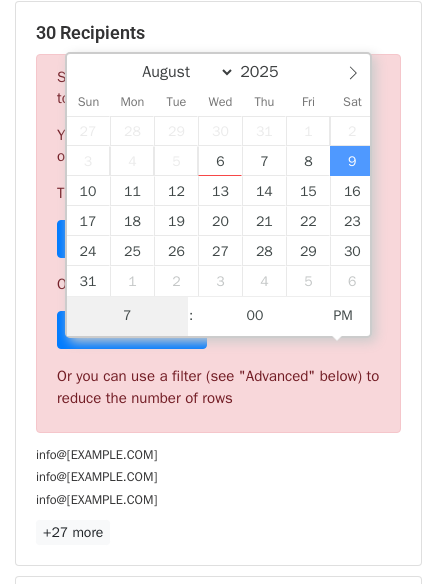 scroll, scrollTop: 828, scrollLeft: 0, axis: vertical 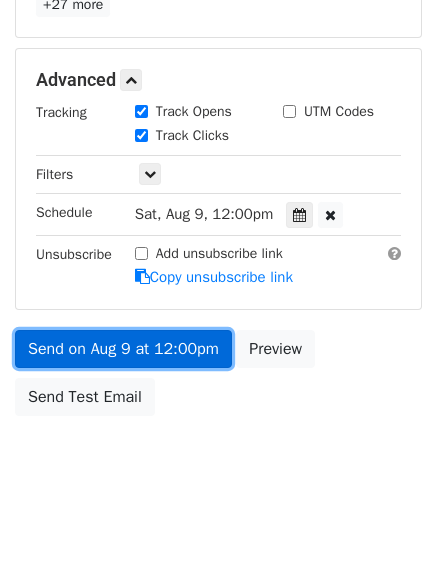 type on "[DATE] [TIME]" 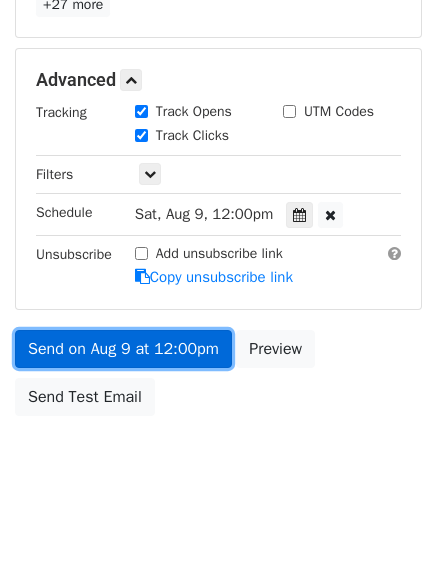 click on "Send on Aug 9 at 12:00pm" at bounding box center [123, 349] 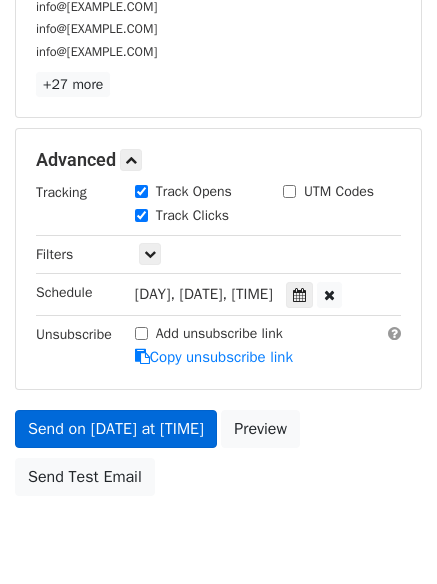 scroll, scrollTop: 437, scrollLeft: 0, axis: vertical 